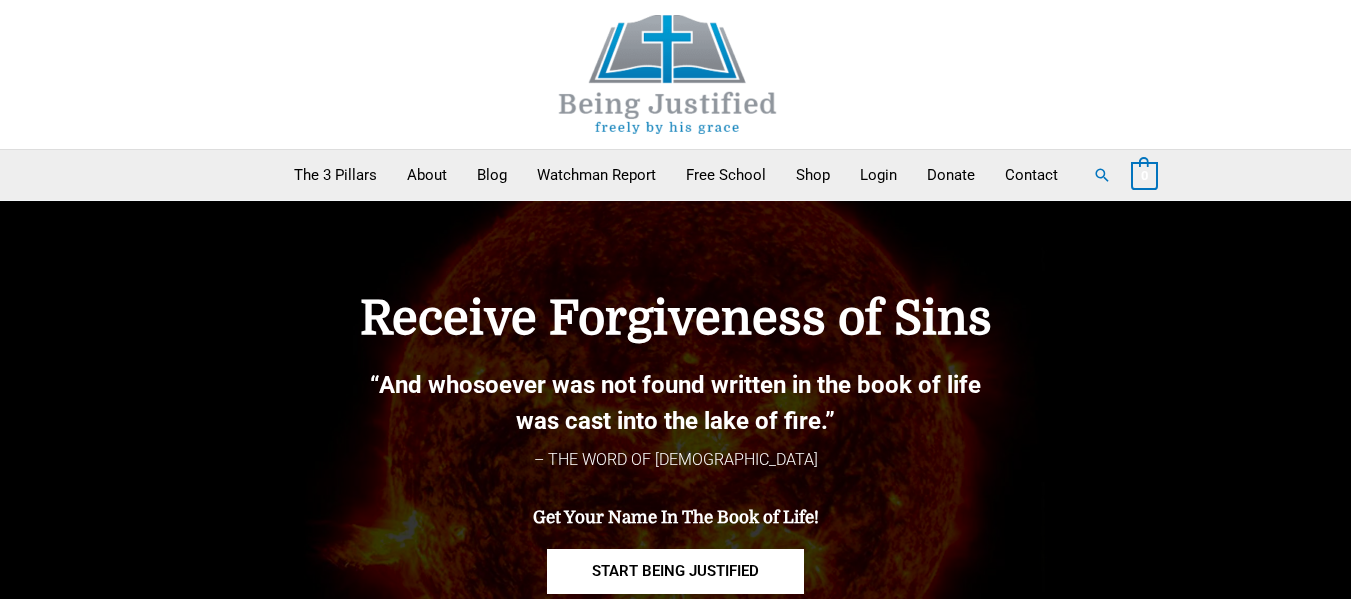 scroll, scrollTop: 0, scrollLeft: 0, axis: both 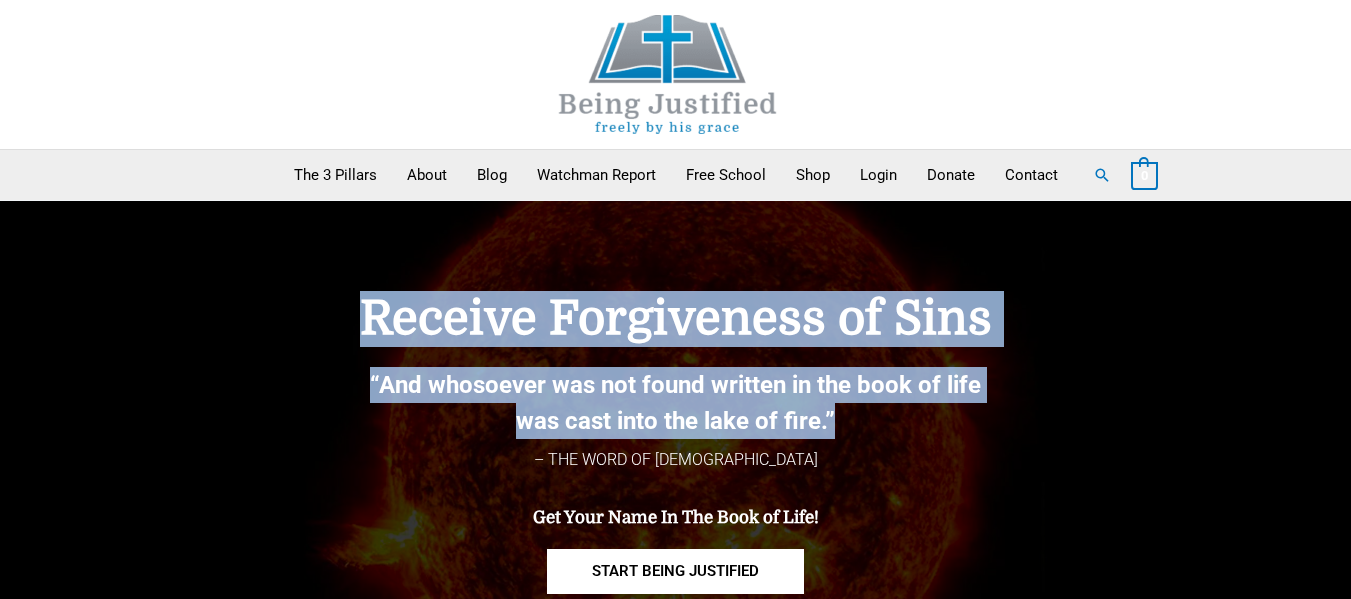 drag, startPoint x: 363, startPoint y: 302, endPoint x: 935, endPoint y: 423, distance: 584.658 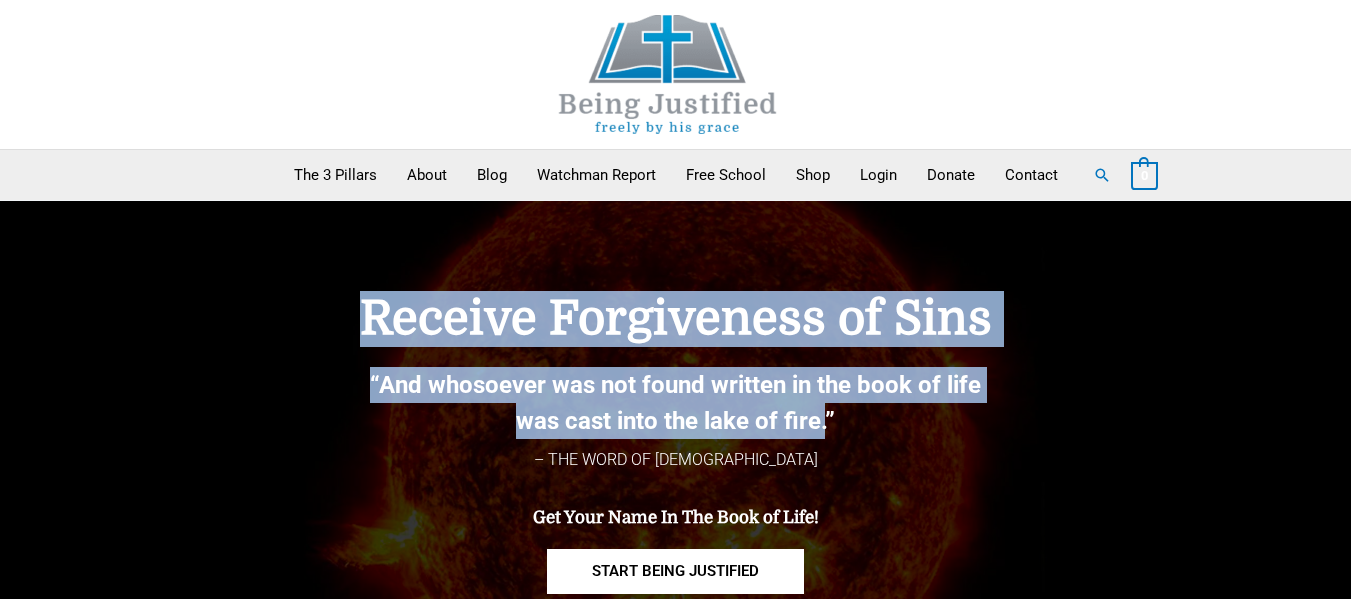 drag, startPoint x: 346, startPoint y: 312, endPoint x: 827, endPoint y: 429, distance: 495.02524 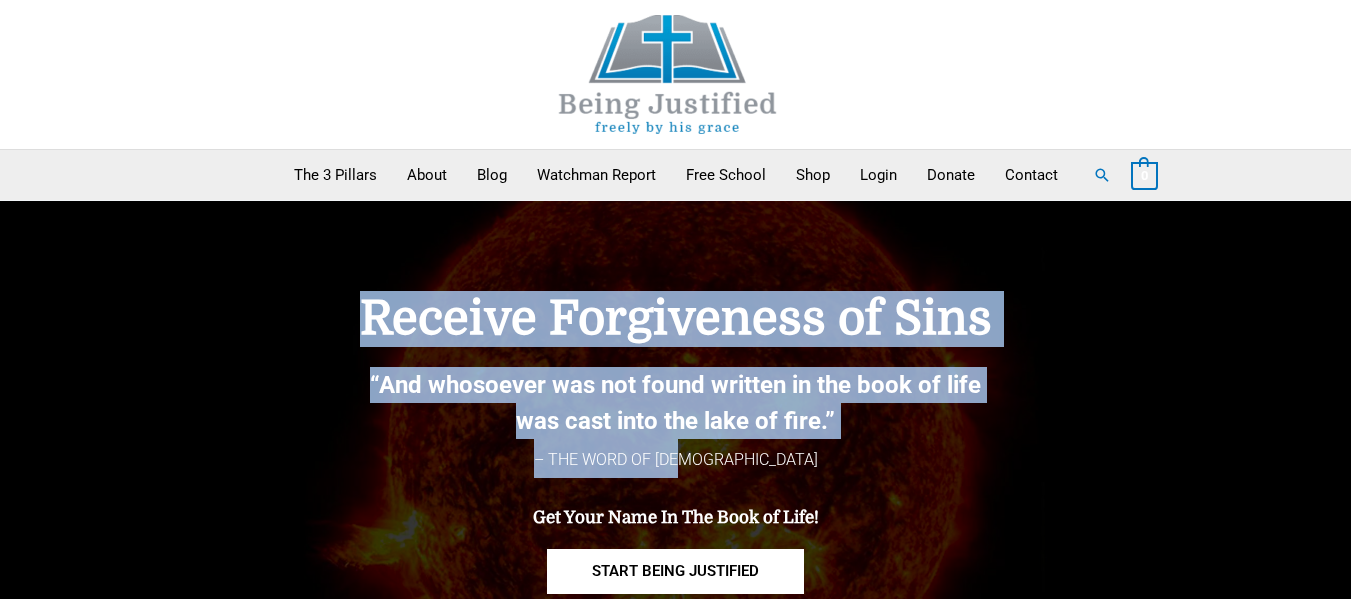 drag, startPoint x: 361, startPoint y: 317, endPoint x: 905, endPoint y: 450, distance: 560.02234 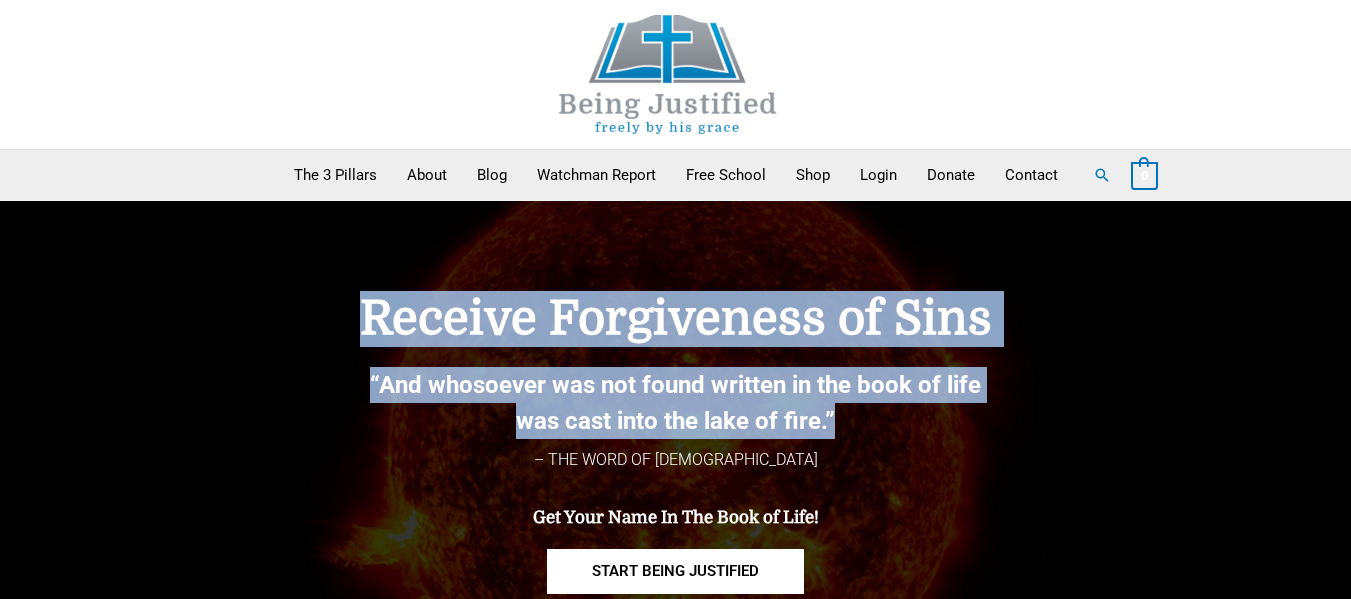 drag, startPoint x: 365, startPoint y: 323, endPoint x: 884, endPoint y: 435, distance: 530.94727 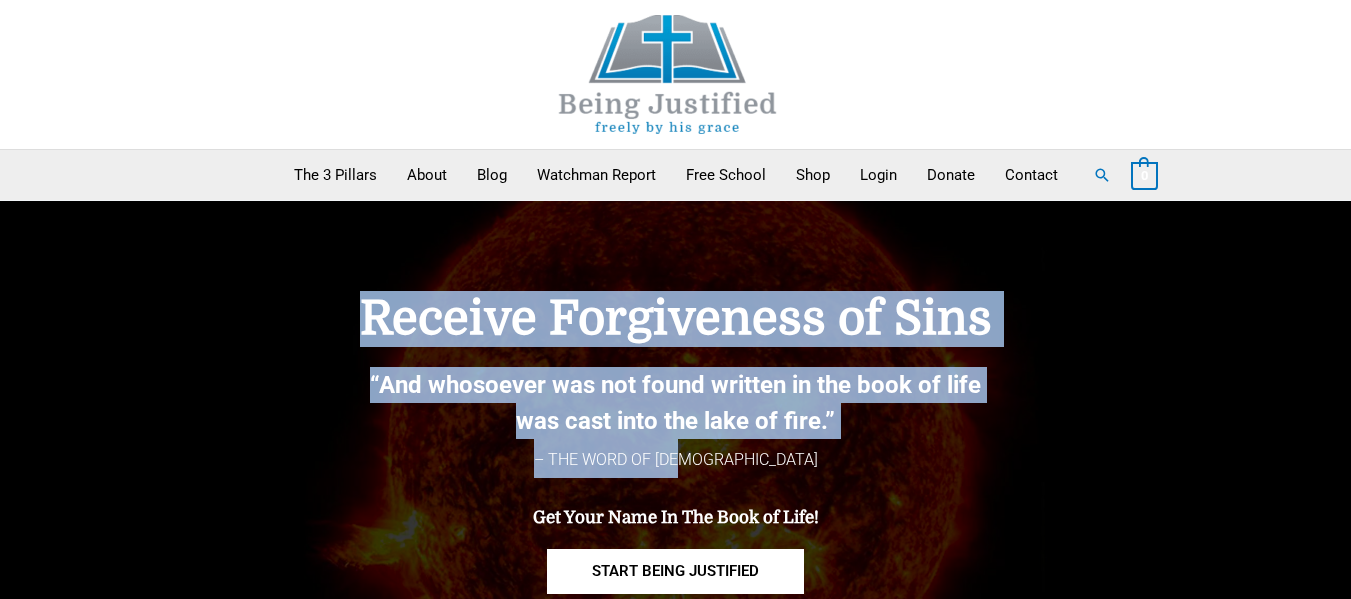 drag, startPoint x: 357, startPoint y: 321, endPoint x: 888, endPoint y: 469, distance: 551.2395 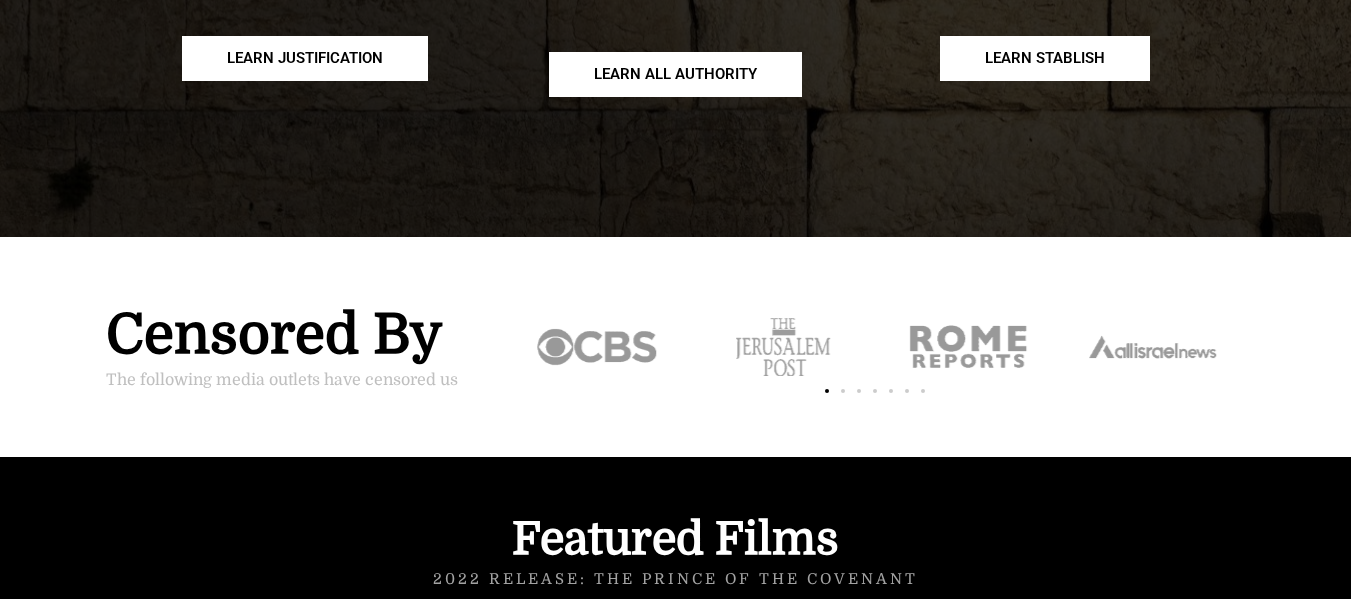 scroll, scrollTop: 2860, scrollLeft: 0, axis: vertical 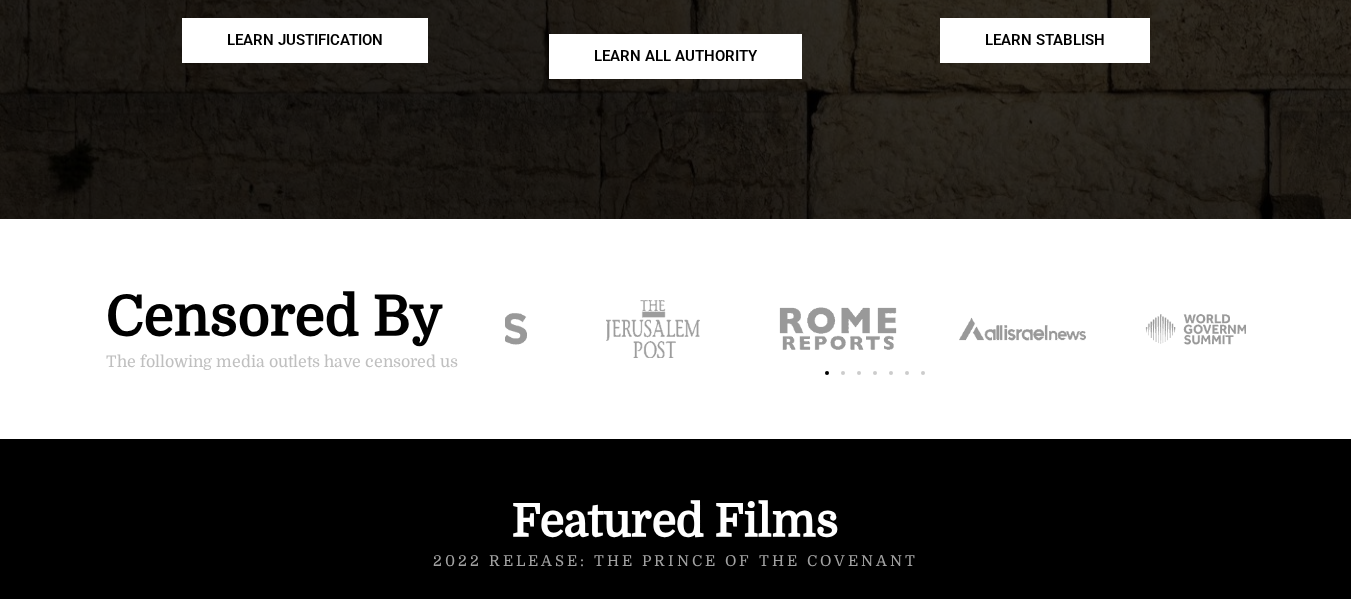 click at bounding box center (4, 329) 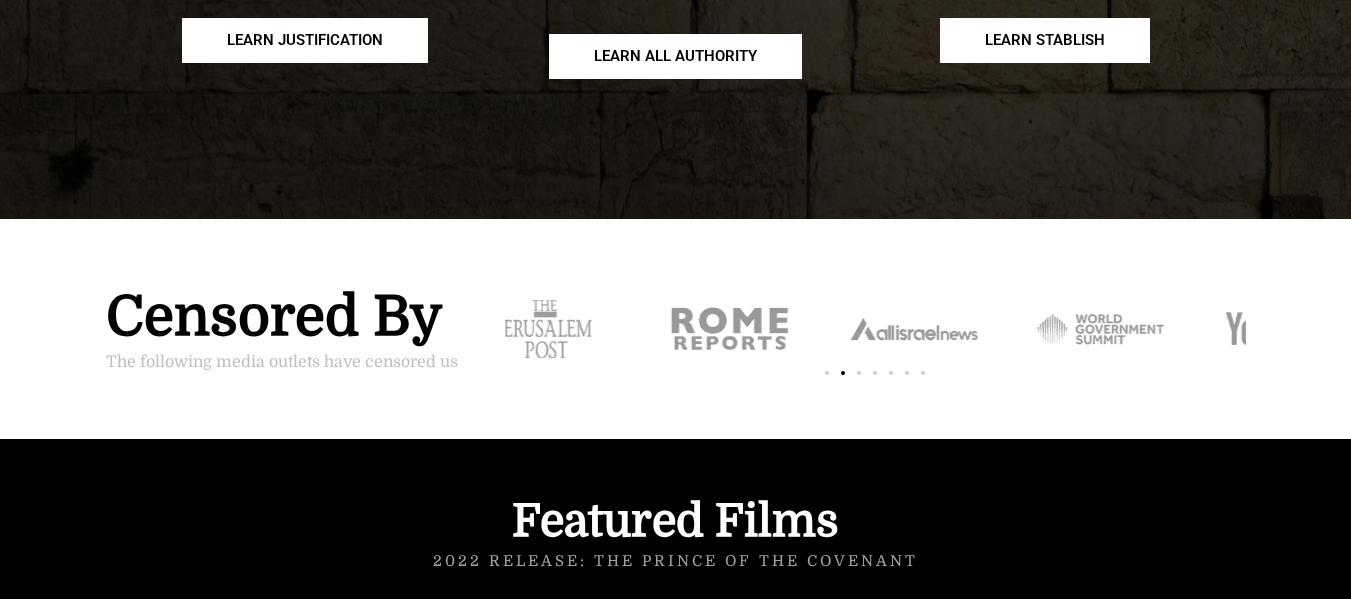 click at bounding box center [729, 329] 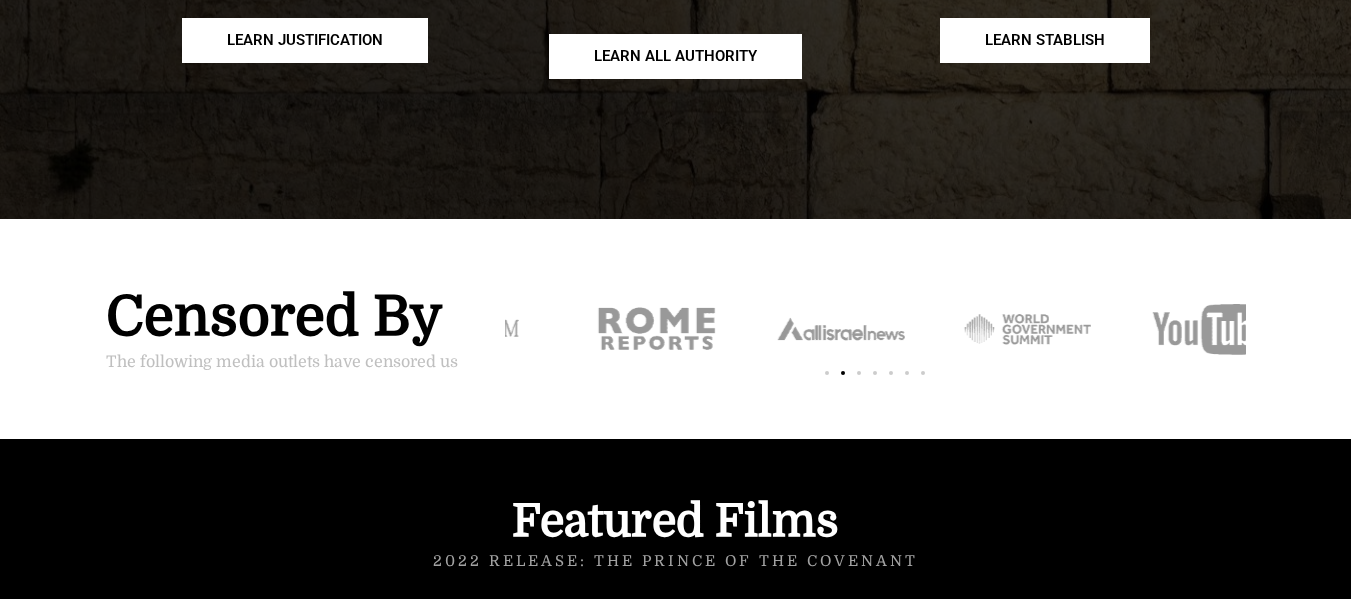 click at bounding box center (841, 329) 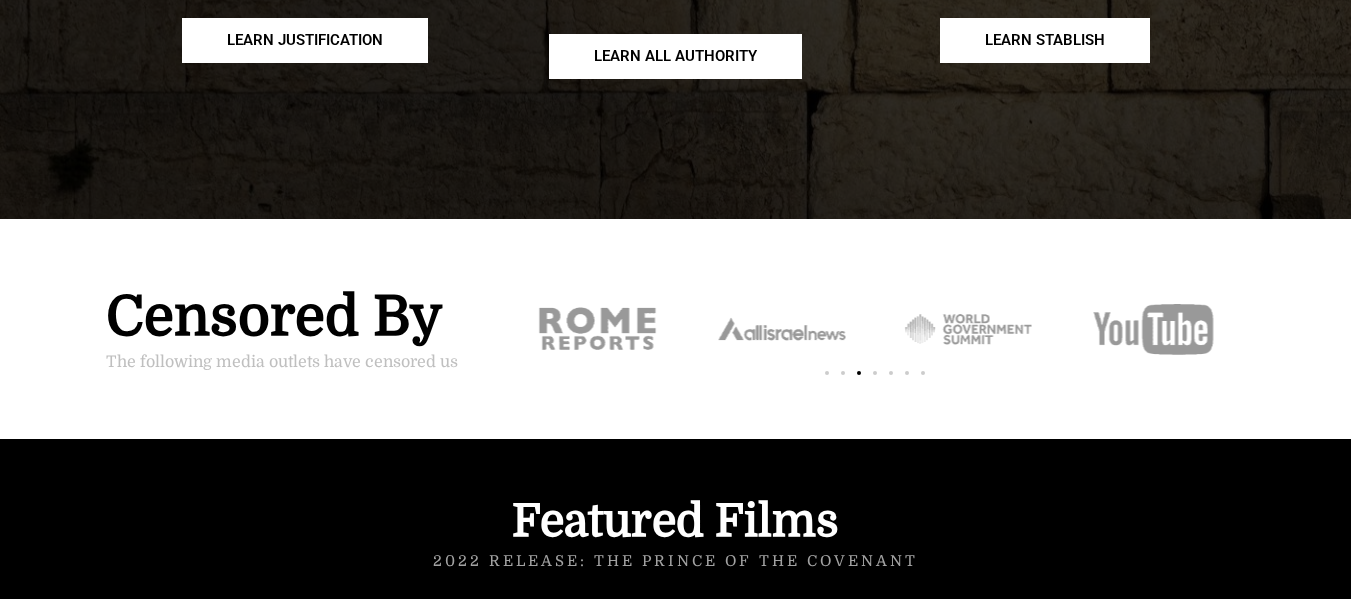 click at bounding box center (967, 329) 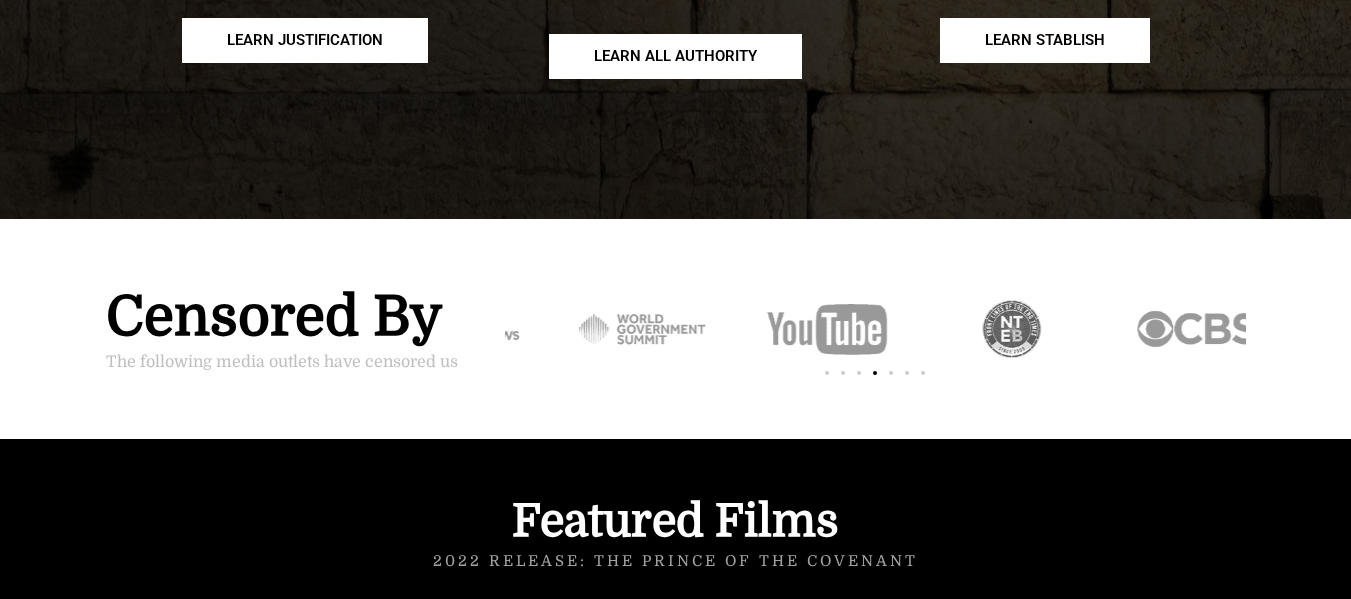 click at bounding box center [826, 329] 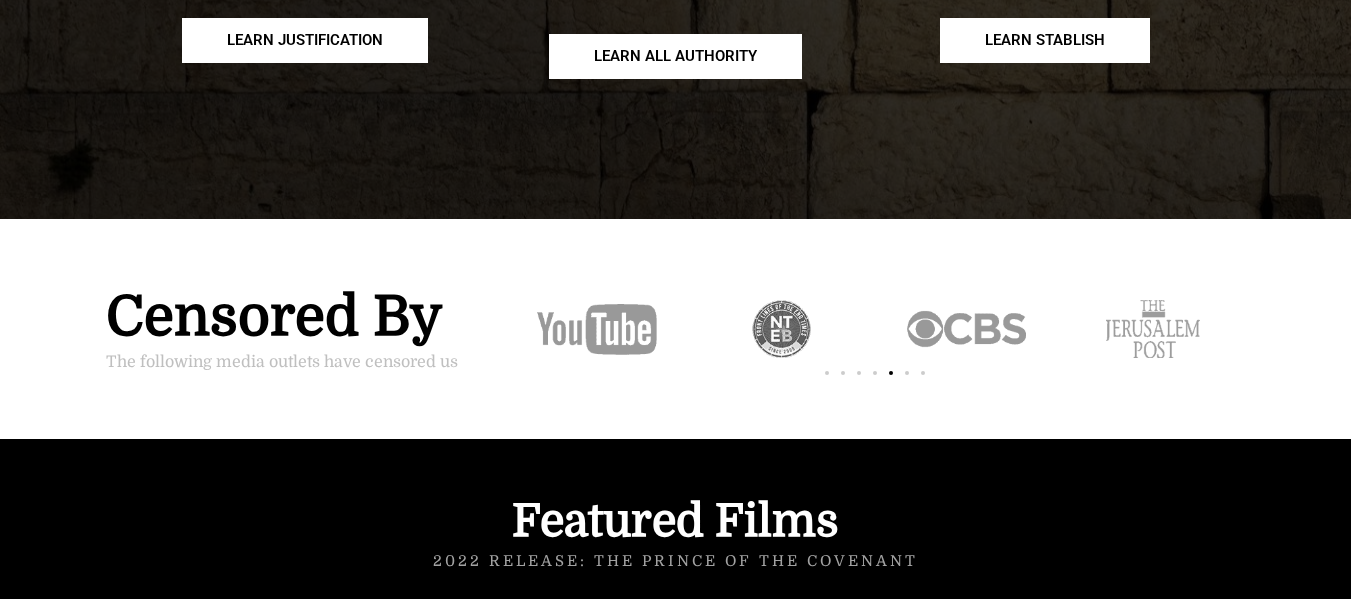 click at bounding box center [781, 329] 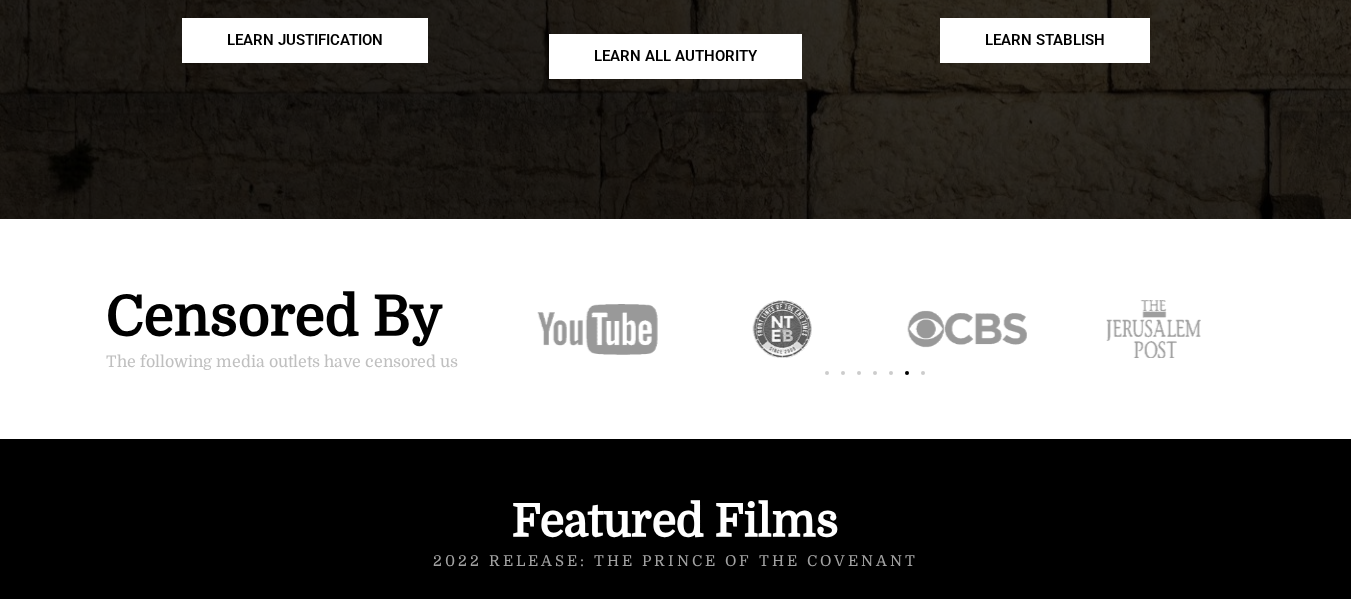 click at bounding box center (967, 329) 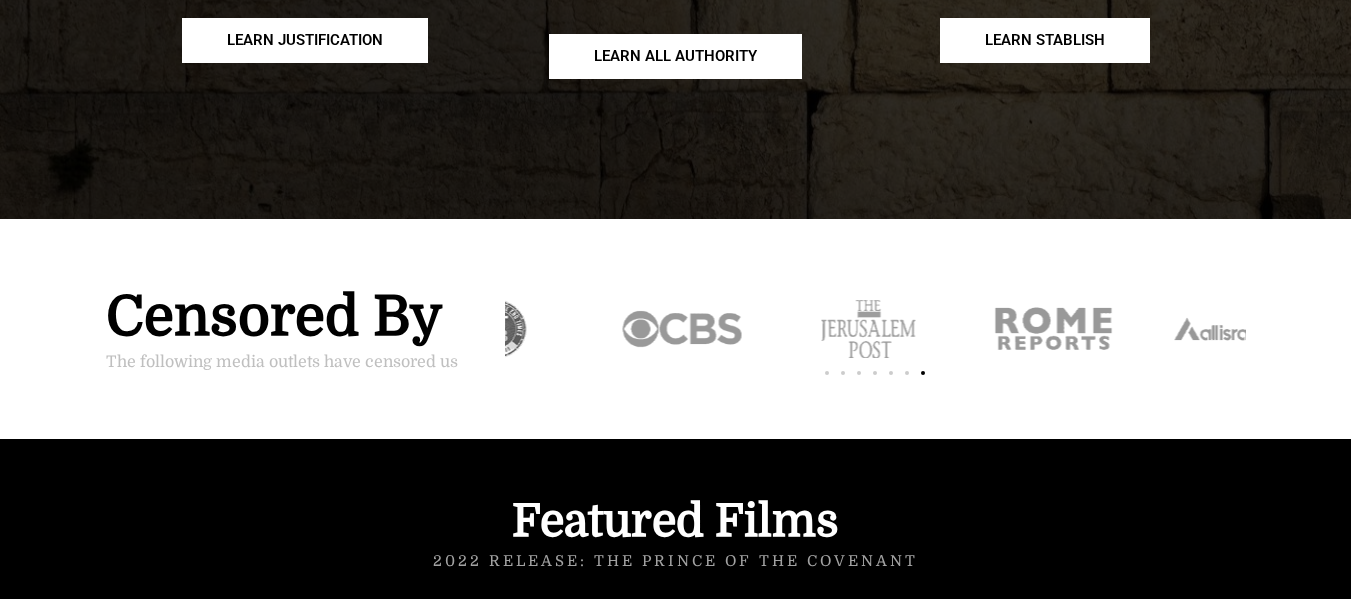 click at bounding box center (867, 329) 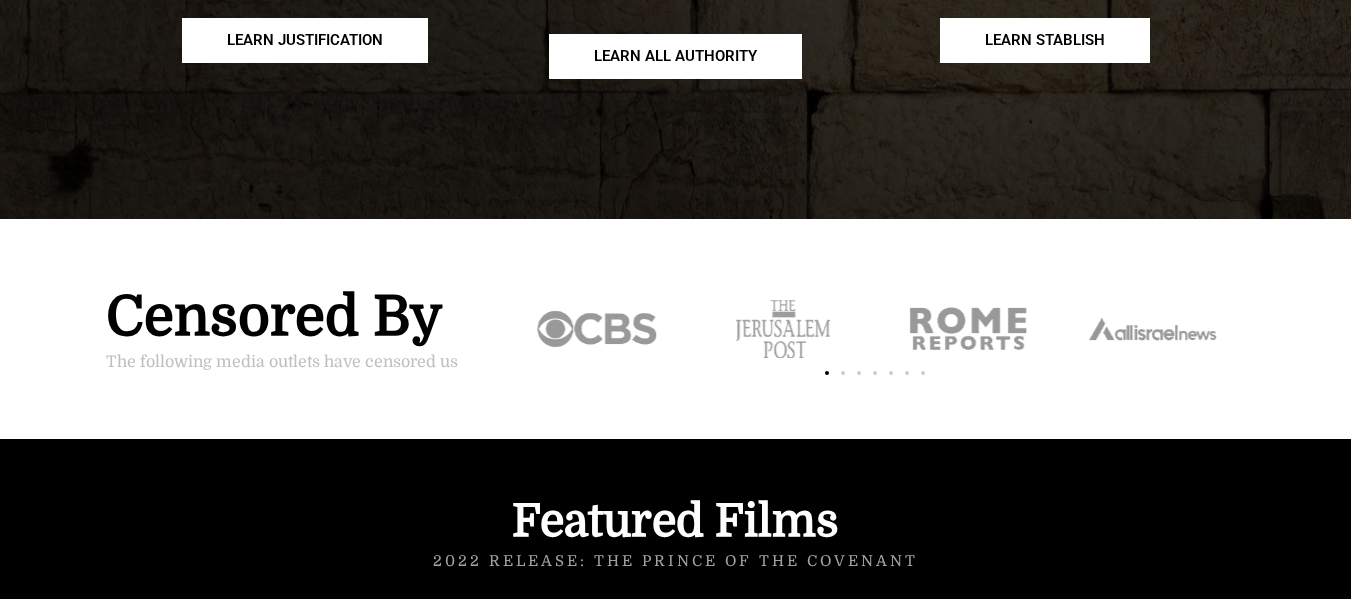 click at bounding box center (-1163, 329) 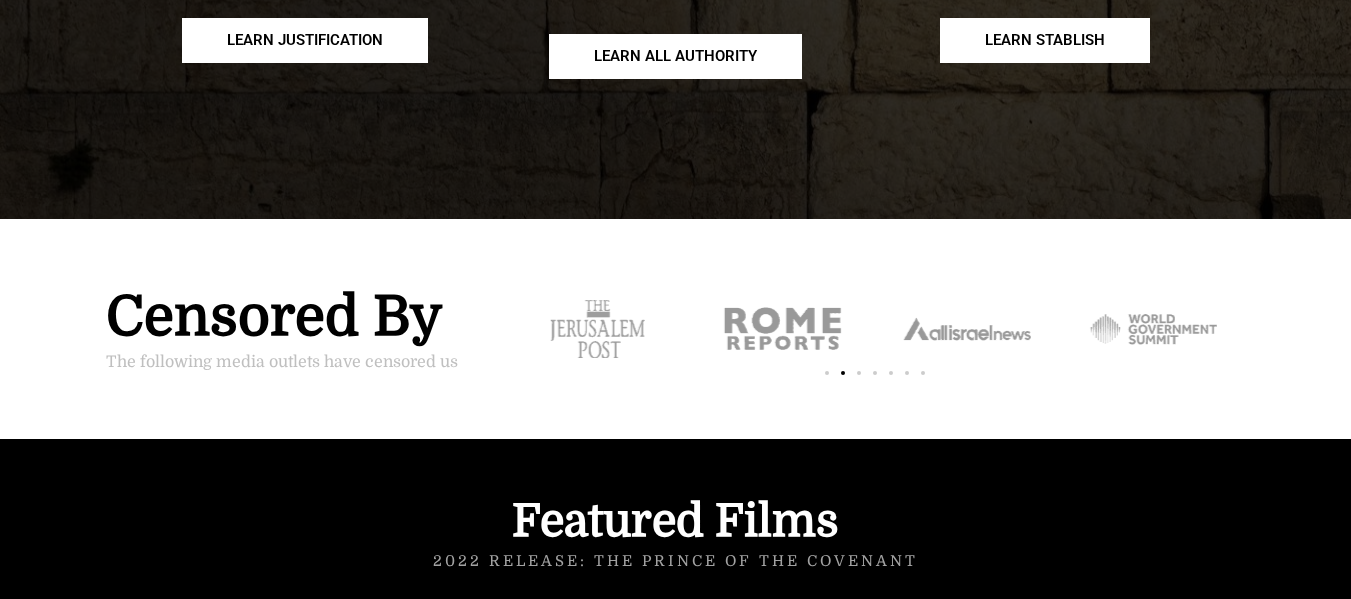 click at bounding box center [967, 329] 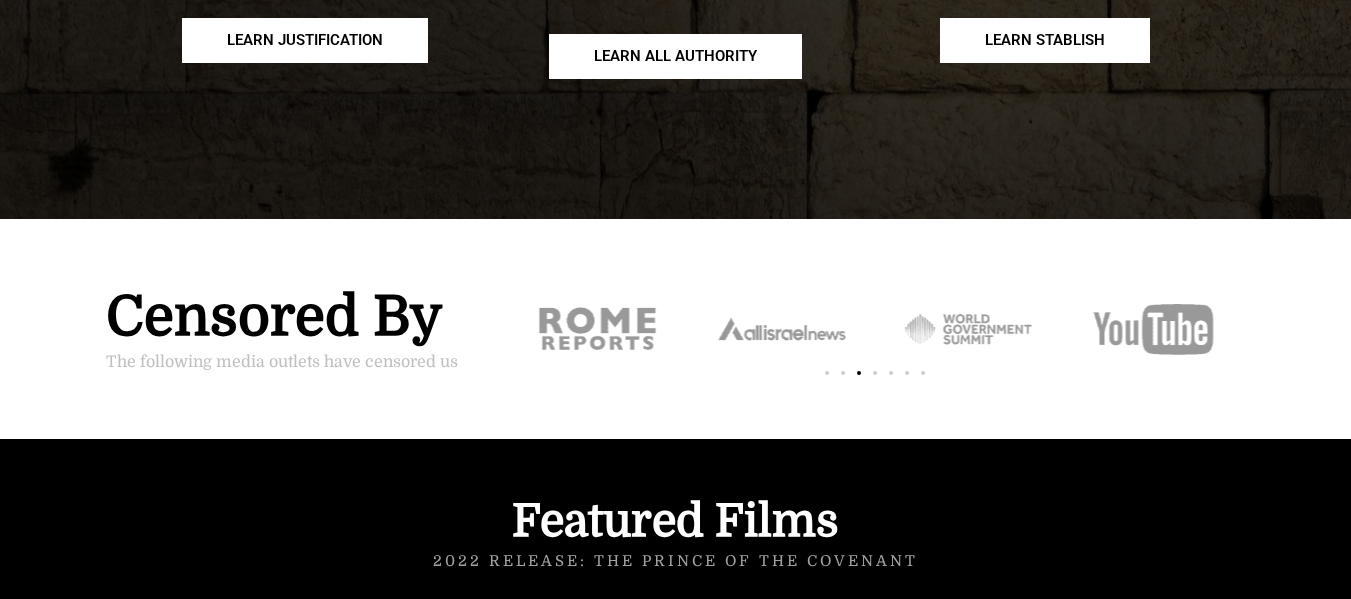 click at bounding box center [967, 329] 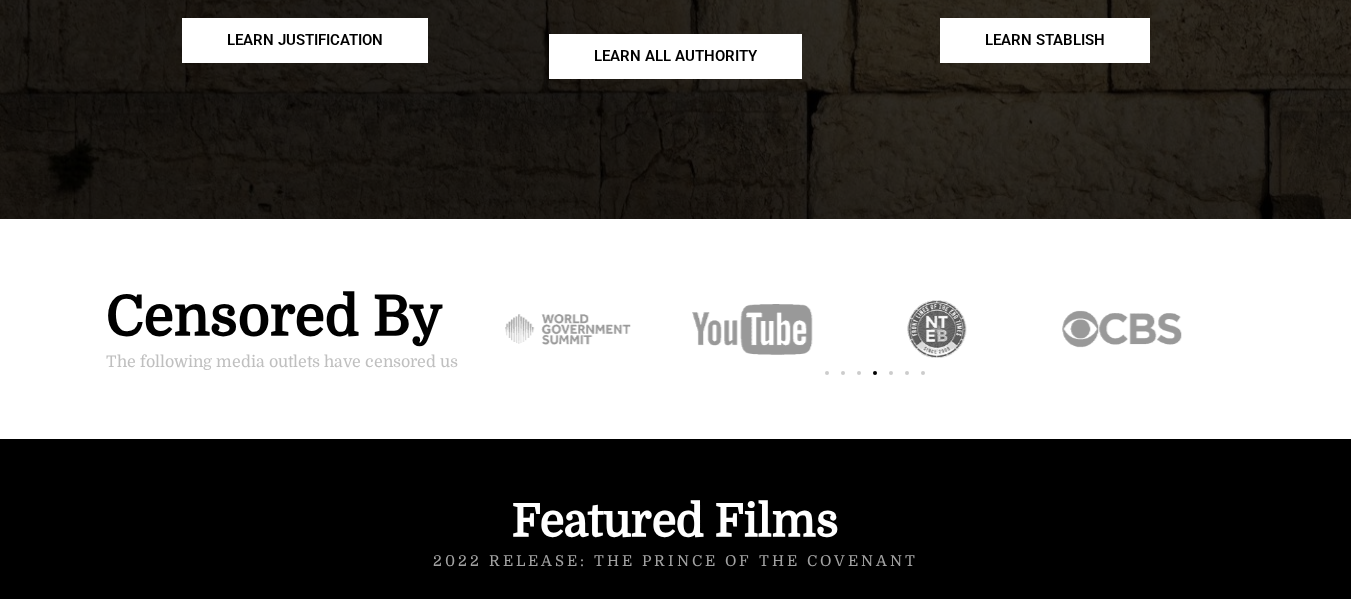 click at bounding box center [751, 329] 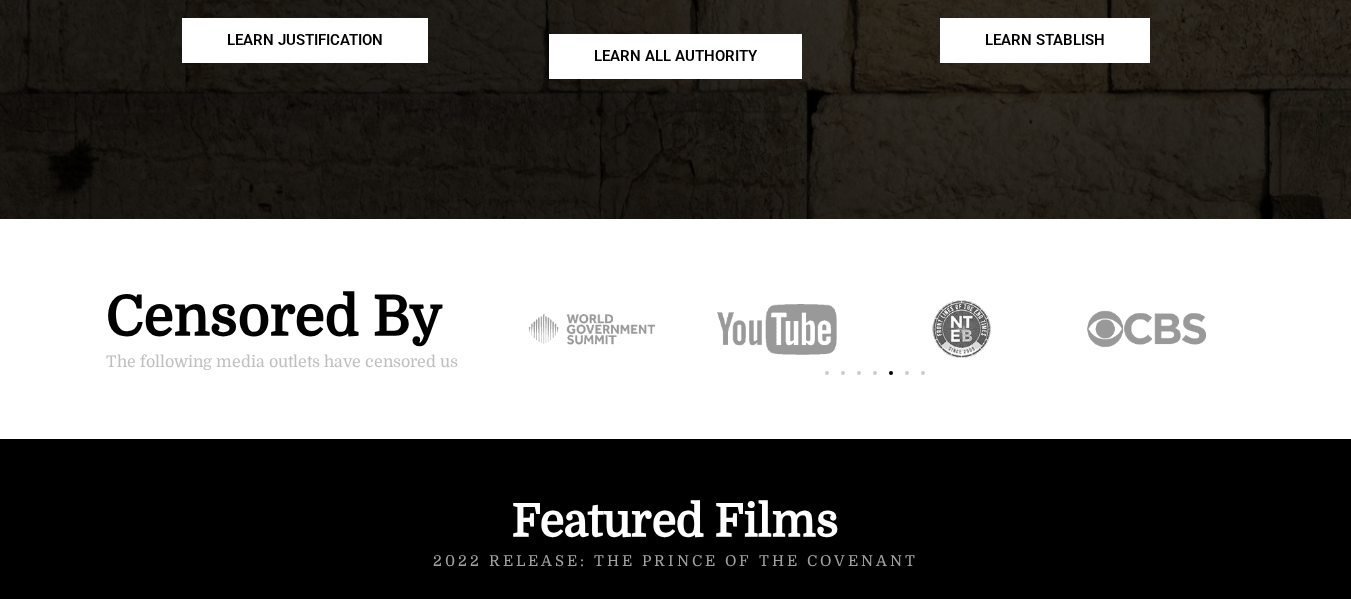 click at bounding box center (1146, 329) 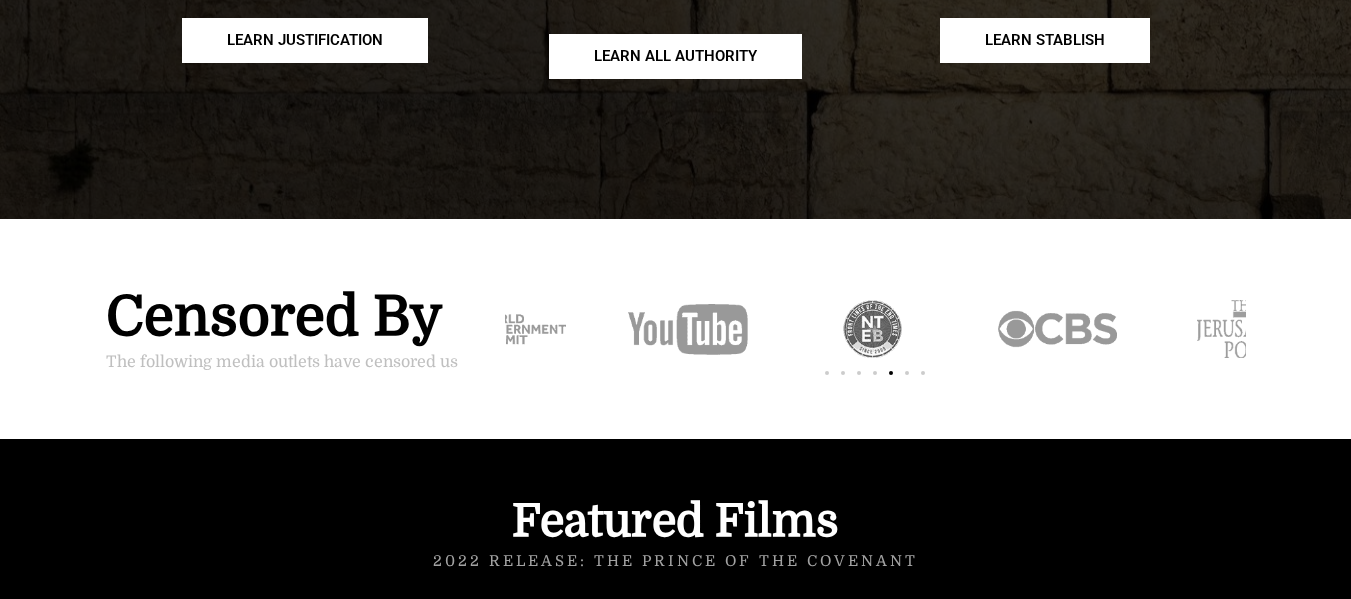 click on "Censored By
The following media outlets have censored us" at bounding box center [675, 329] 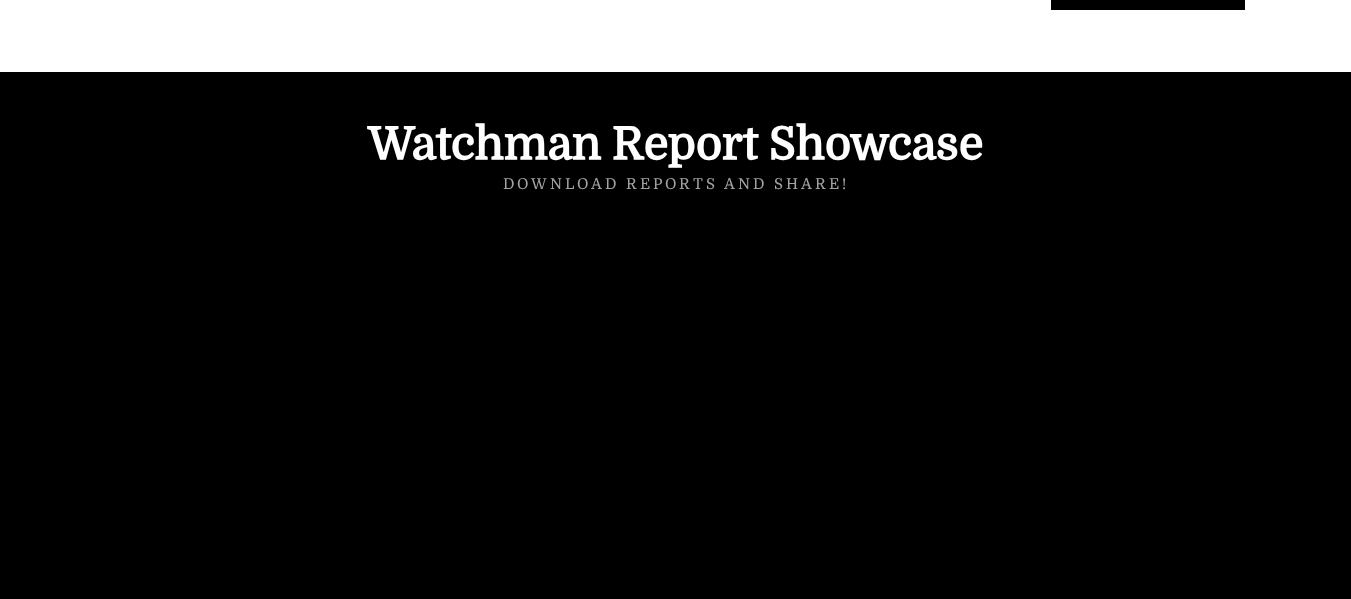 scroll, scrollTop: 5790, scrollLeft: 0, axis: vertical 